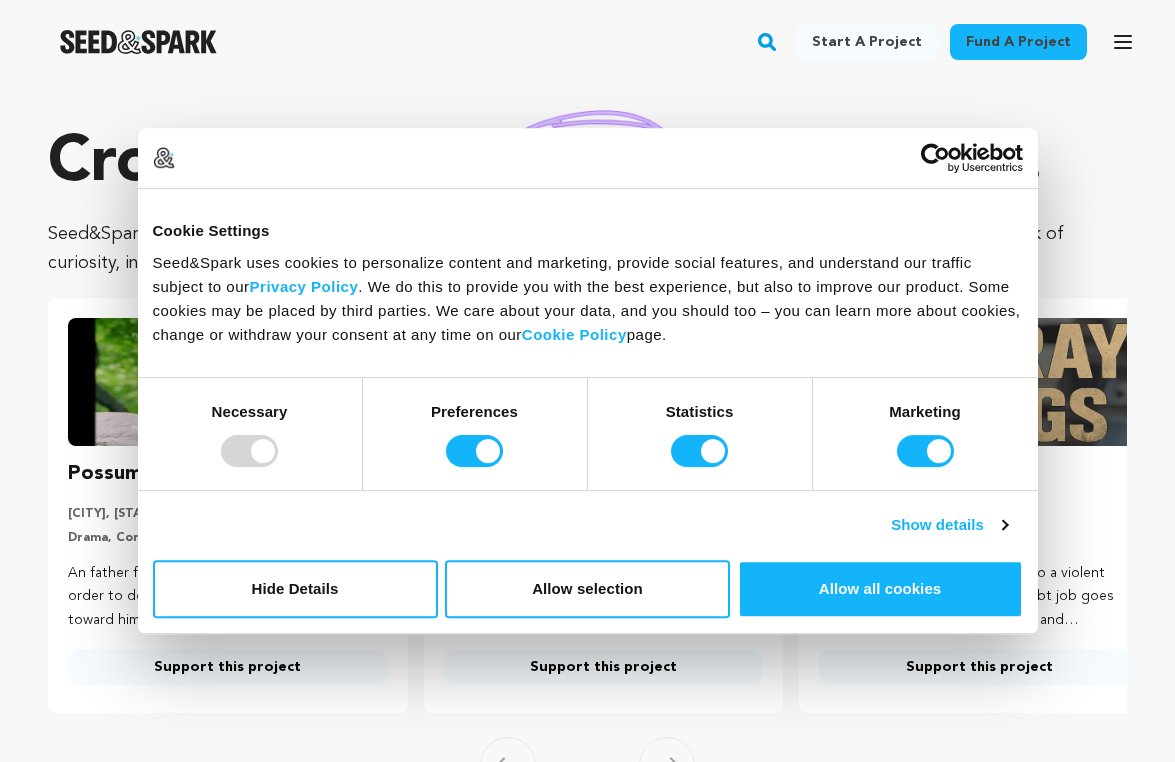 scroll, scrollTop: 0, scrollLeft: 0, axis: both 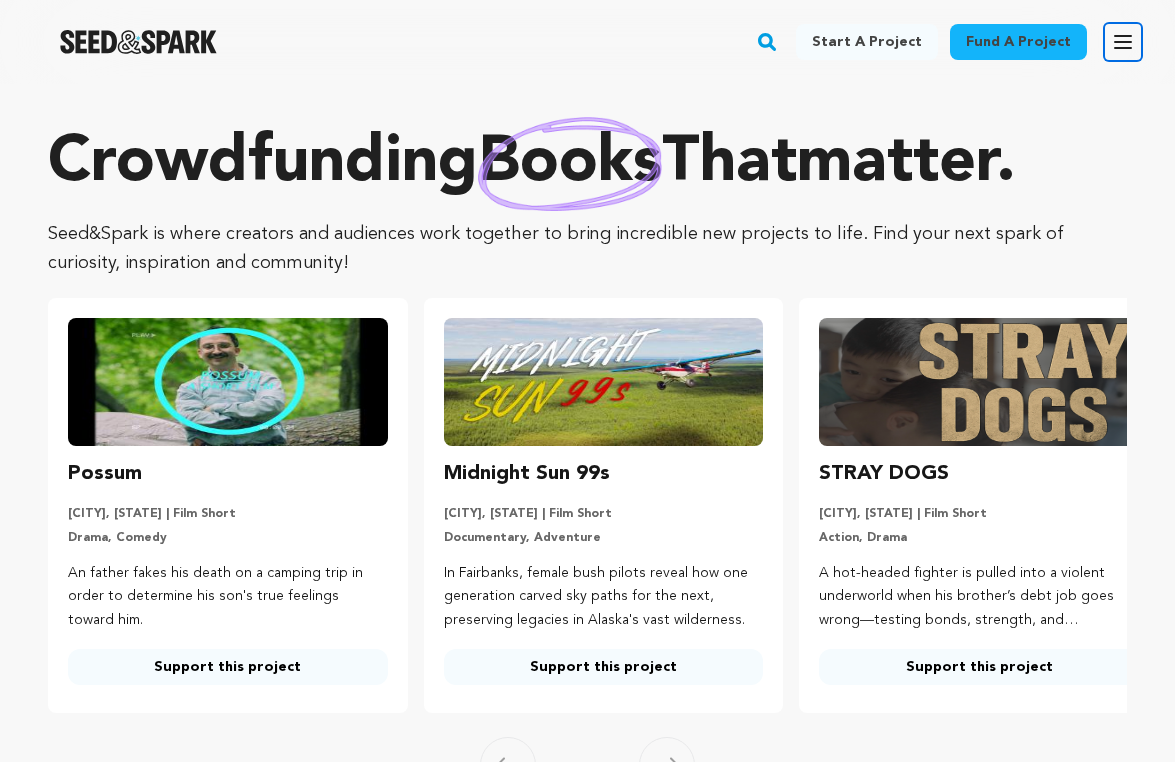 click 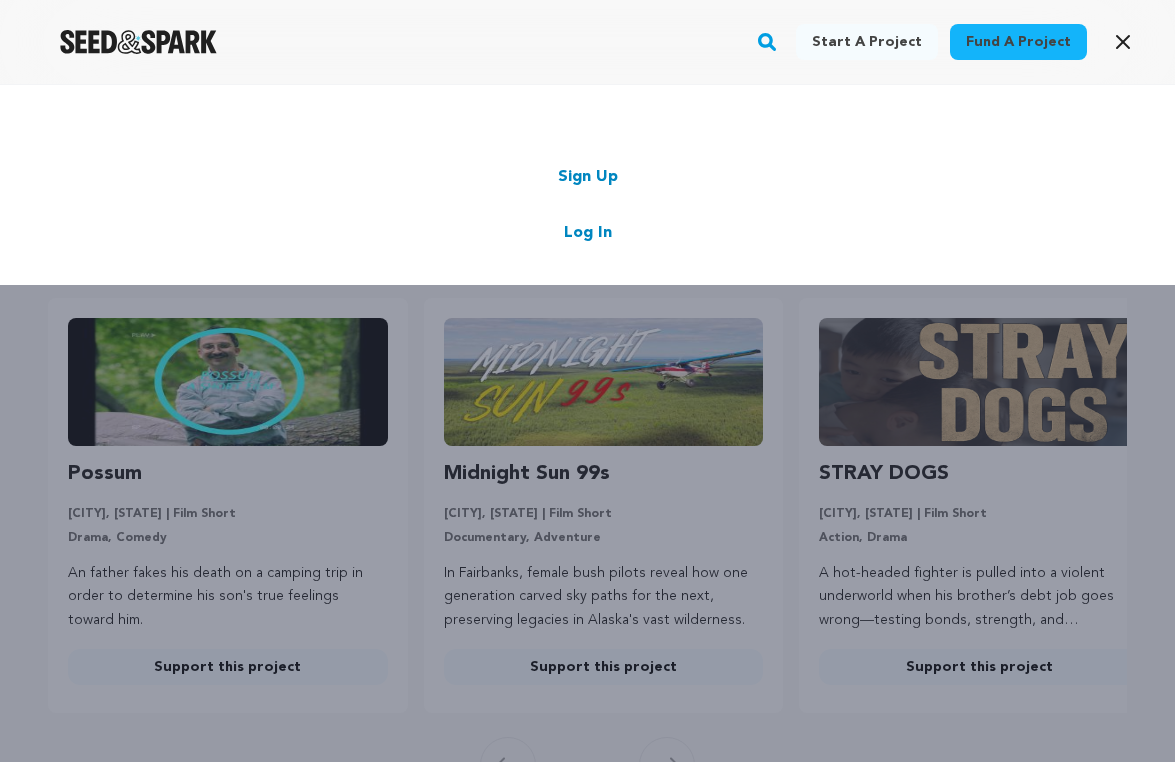 click on "Fund a project" at bounding box center [1018, 42] 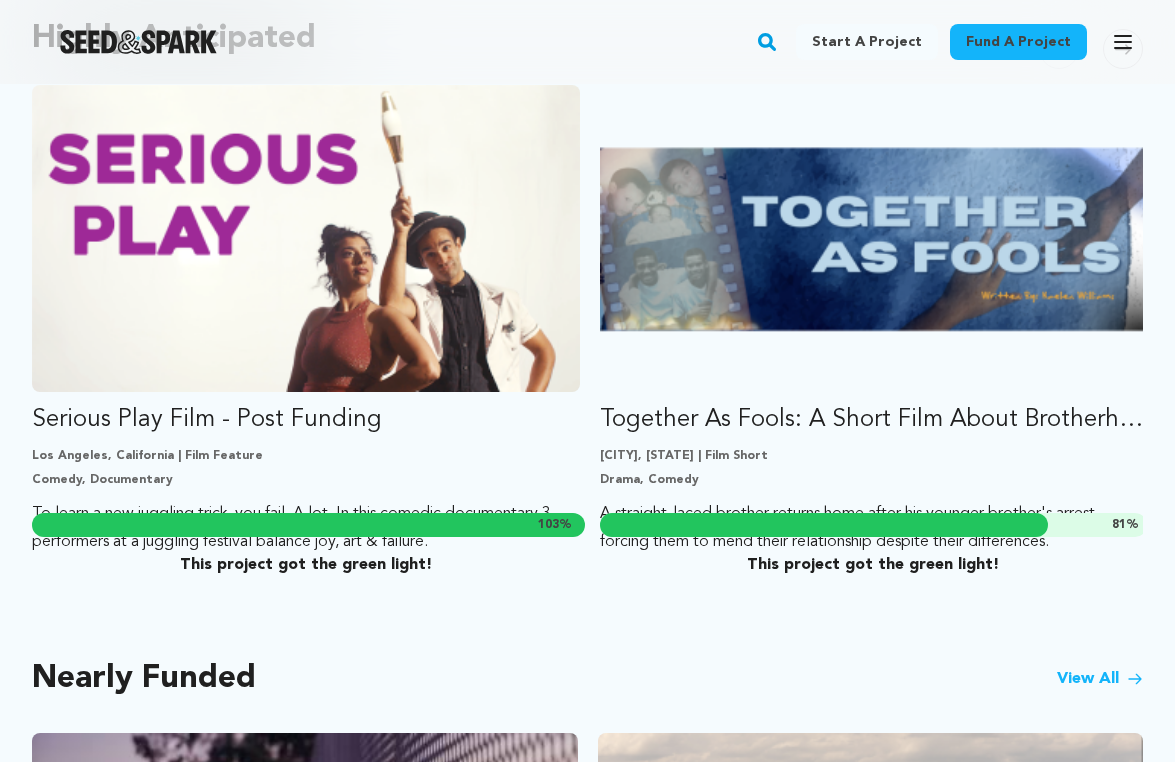 scroll, scrollTop: 1198, scrollLeft: 0, axis: vertical 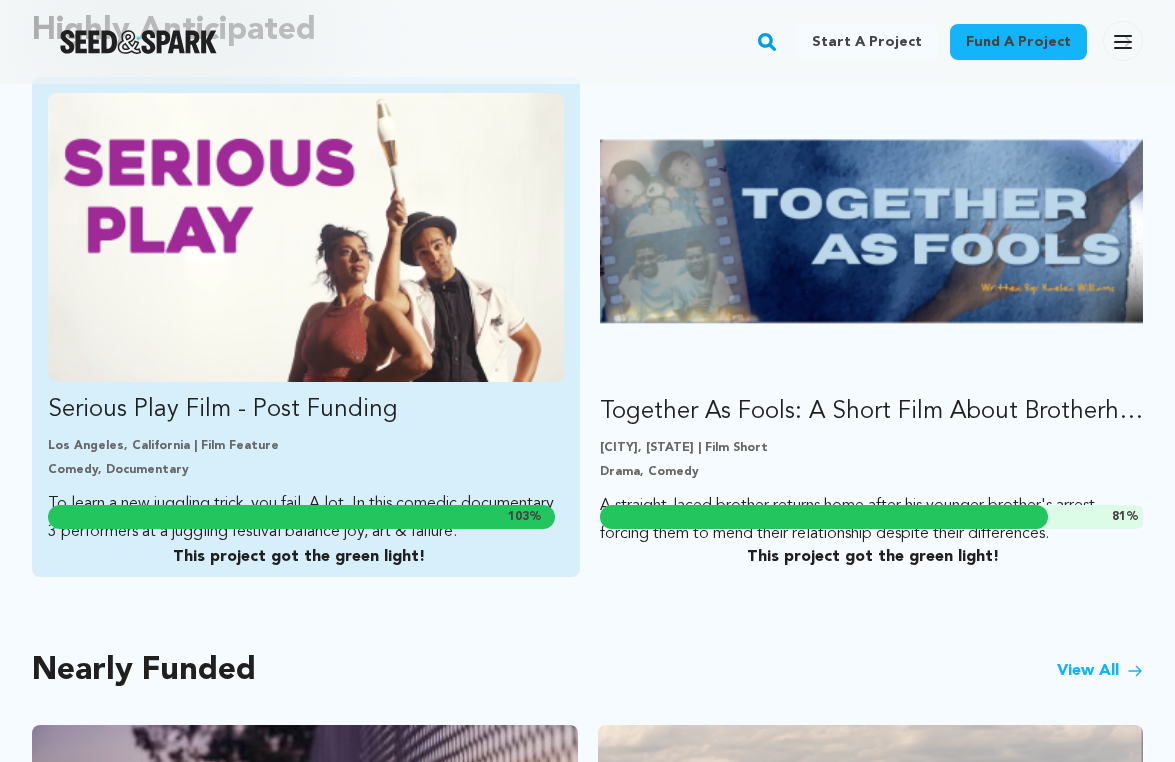 click on "Serious Play Film - Post Funding
Los Angeles, California | Film Feature
Comedy, Documentary
To learn a new juggling trick, you fail. A lot. In this comedic documentary 3 performers at a juggling festival balance joy, art & failure.
103 %
This project got the green light!" at bounding box center (306, 319) 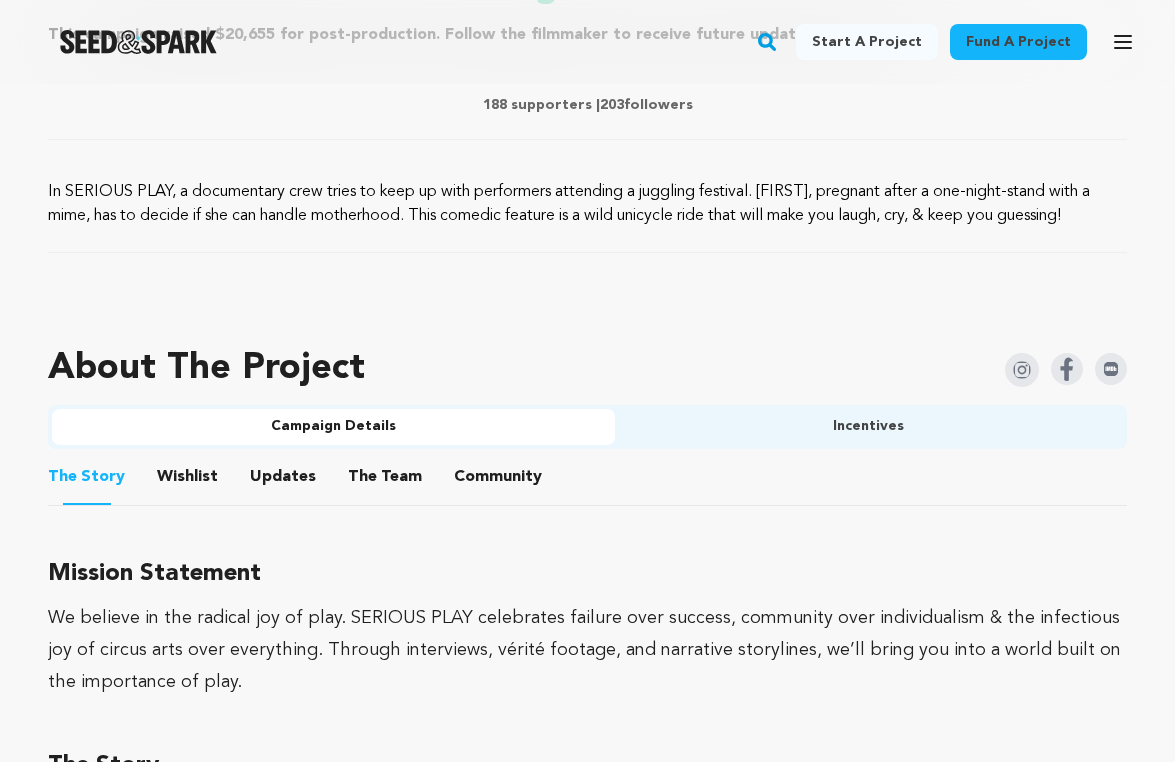 scroll, scrollTop: 963, scrollLeft: 0, axis: vertical 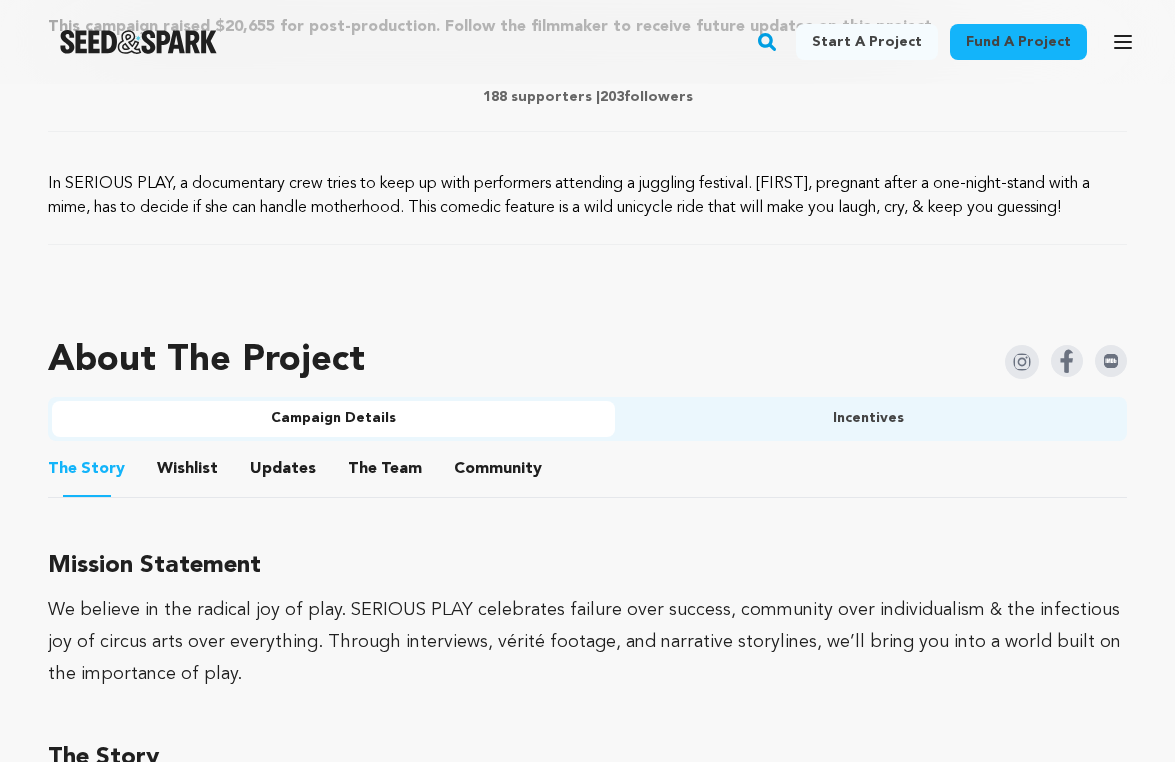 click on "Wishlist" at bounding box center (188, 473) 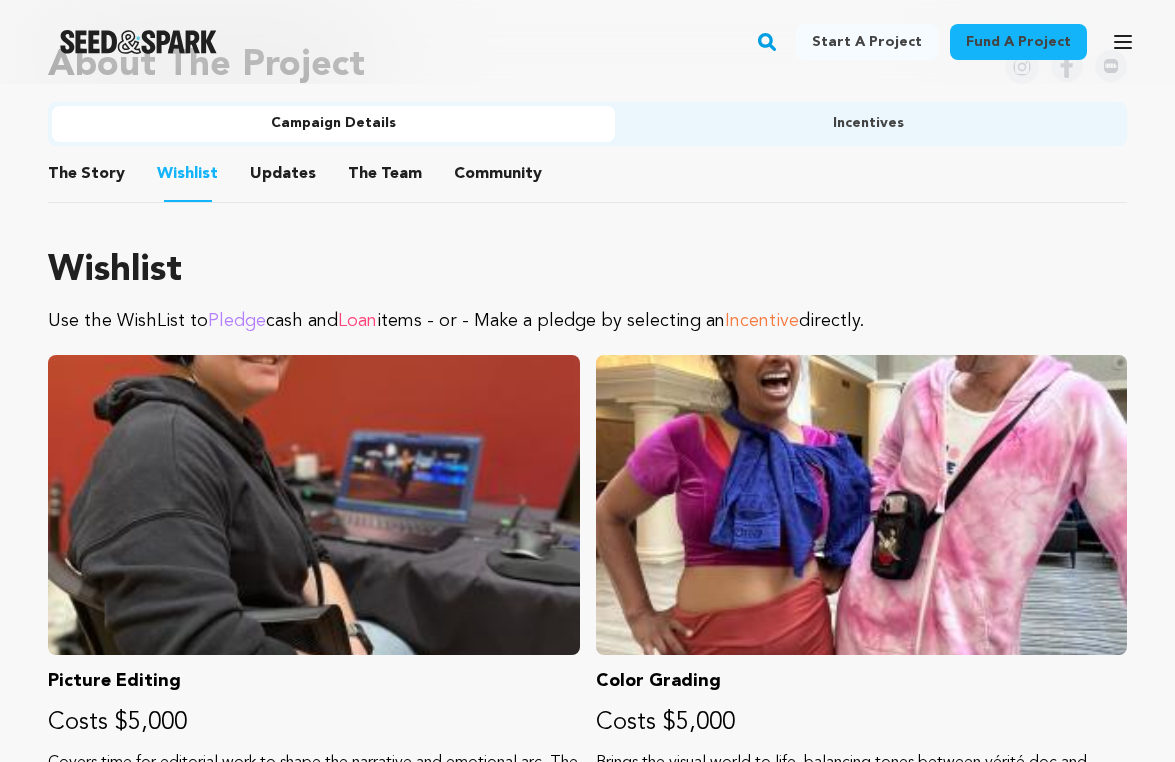 click on "Updates" at bounding box center (283, 178) 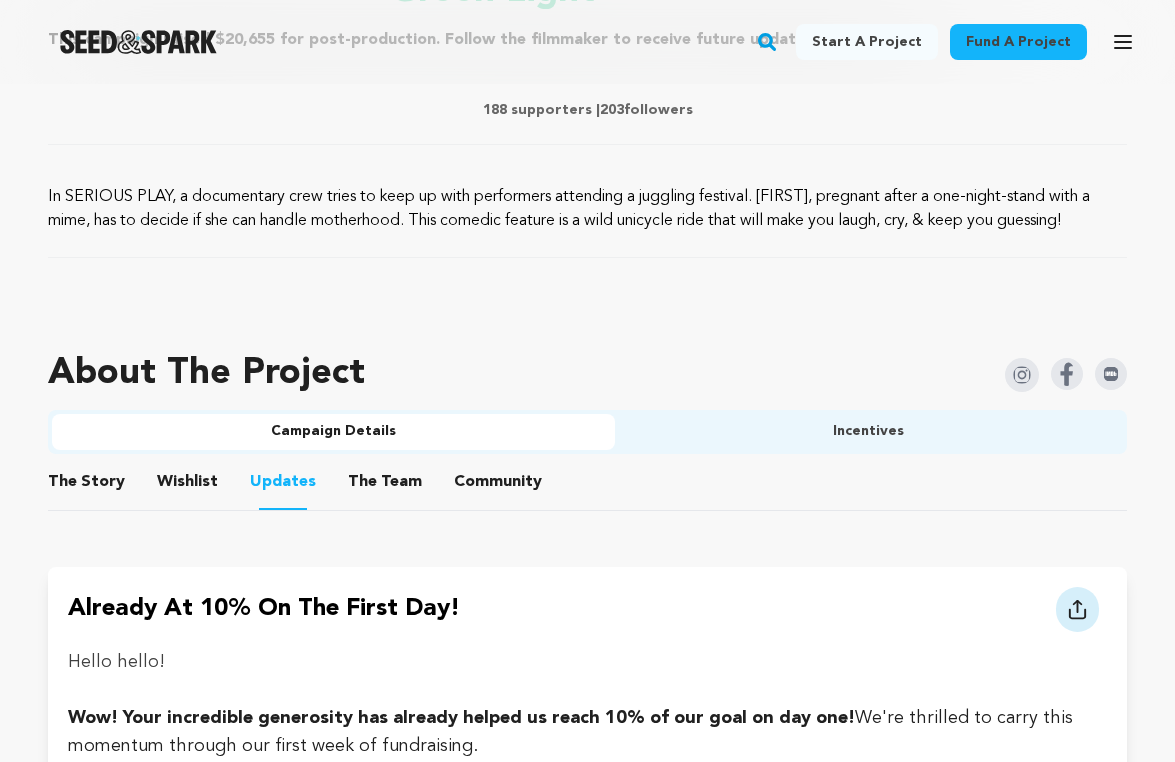 click on "Community" at bounding box center (498, 486) 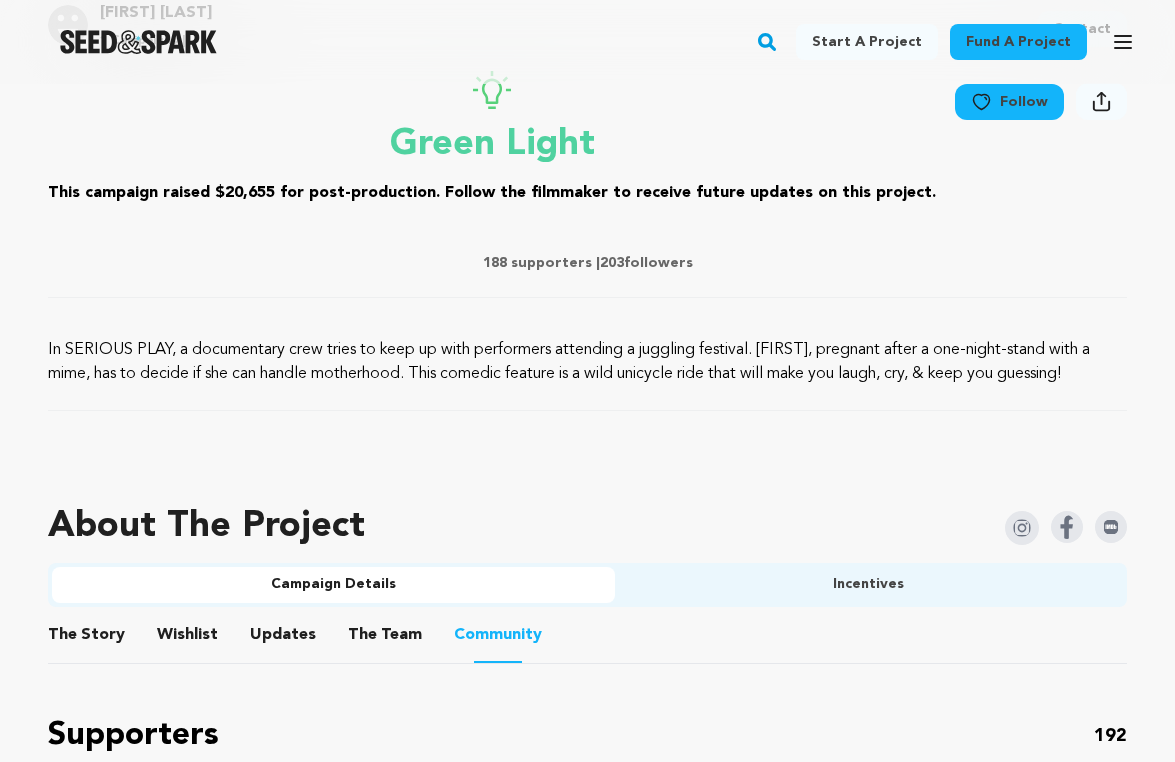 scroll, scrollTop: 767, scrollLeft: 0, axis: vertical 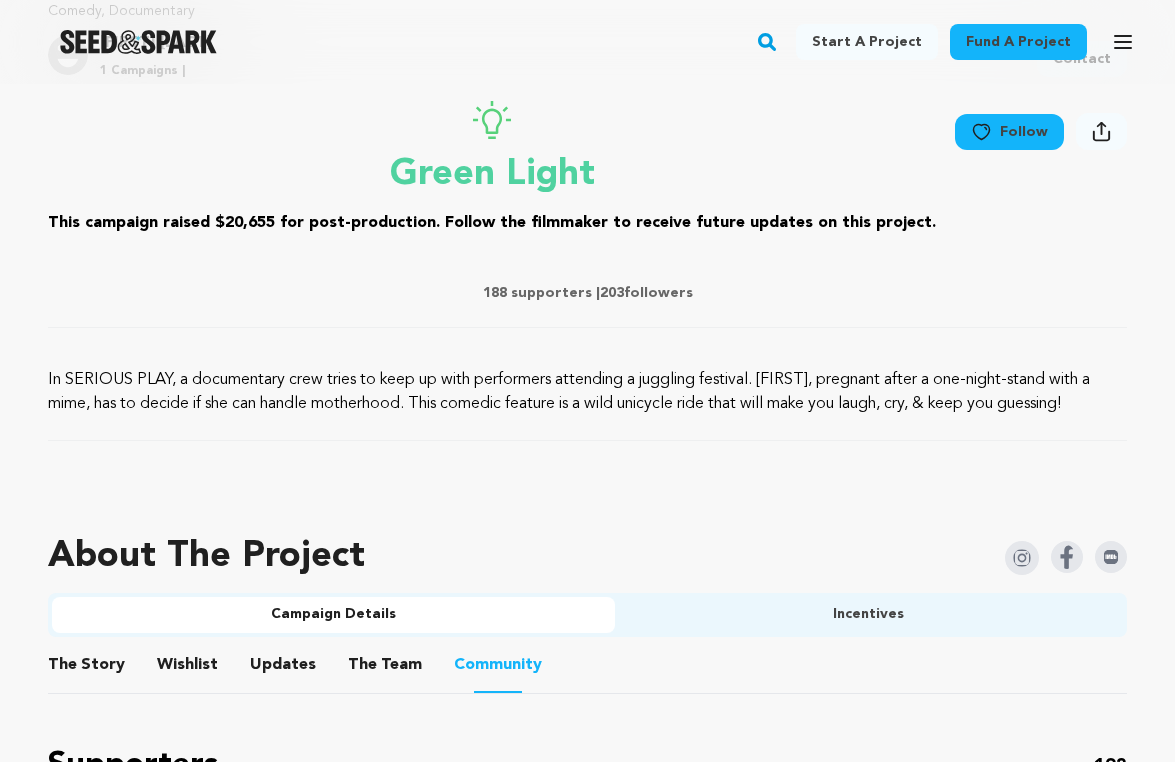 click on "Incentives" at bounding box center [869, 615] 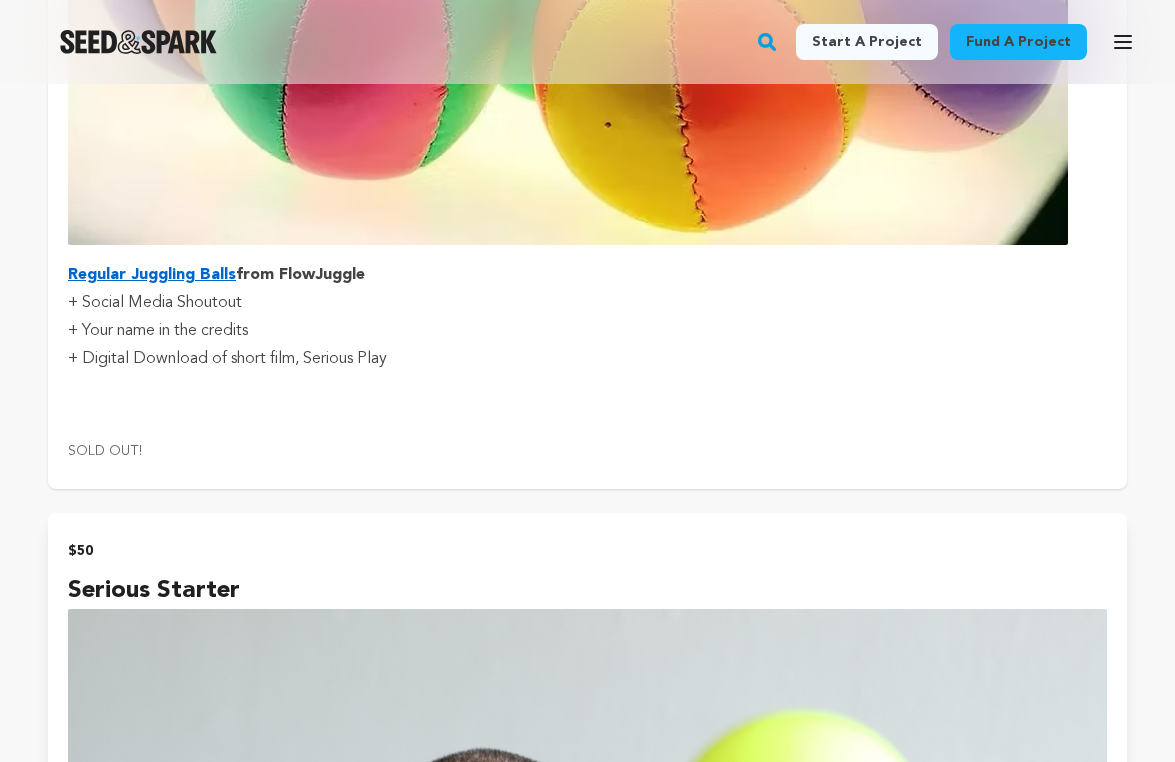 scroll, scrollTop: 5109, scrollLeft: 0, axis: vertical 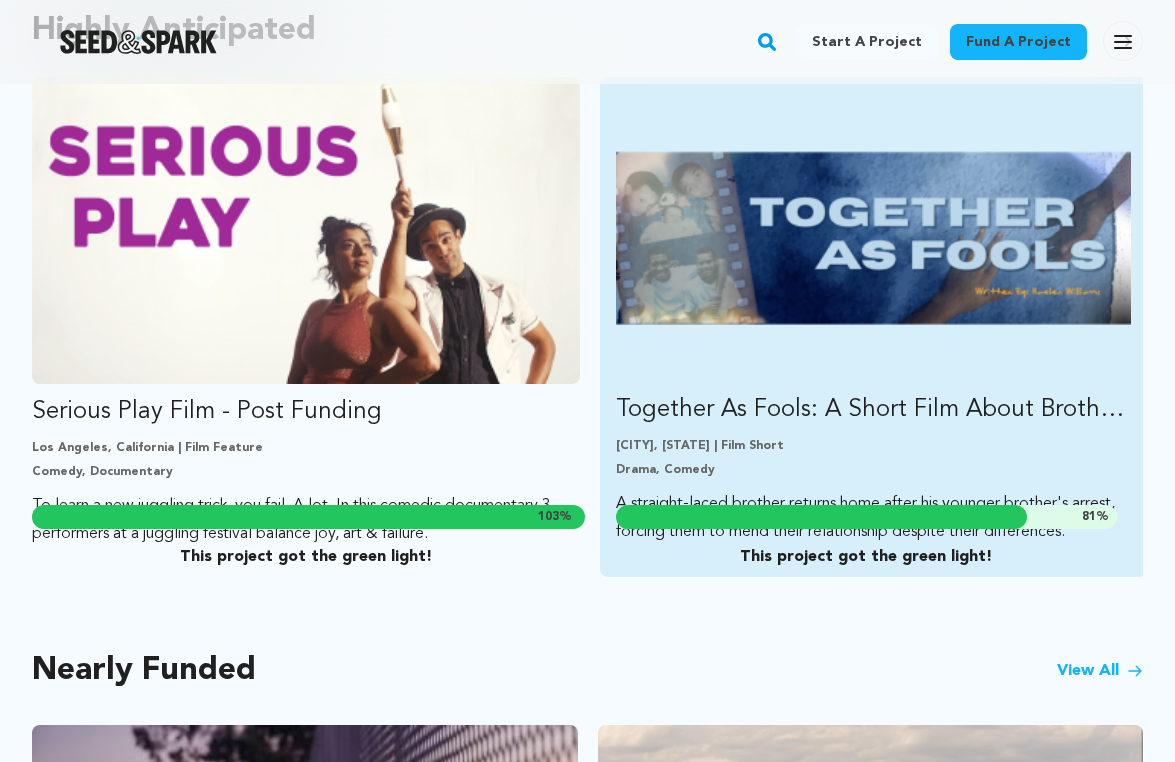click on "Together As Fools: A Short Film About Brotherhood
Atlanta, Georgia | Film Short
Drama, Comedy
A straight-laced brother returns home after his younger brother's arrest, forcing them to mend their relationship despite their differences.
81 %
This project got the green light!" at bounding box center [874, 319] 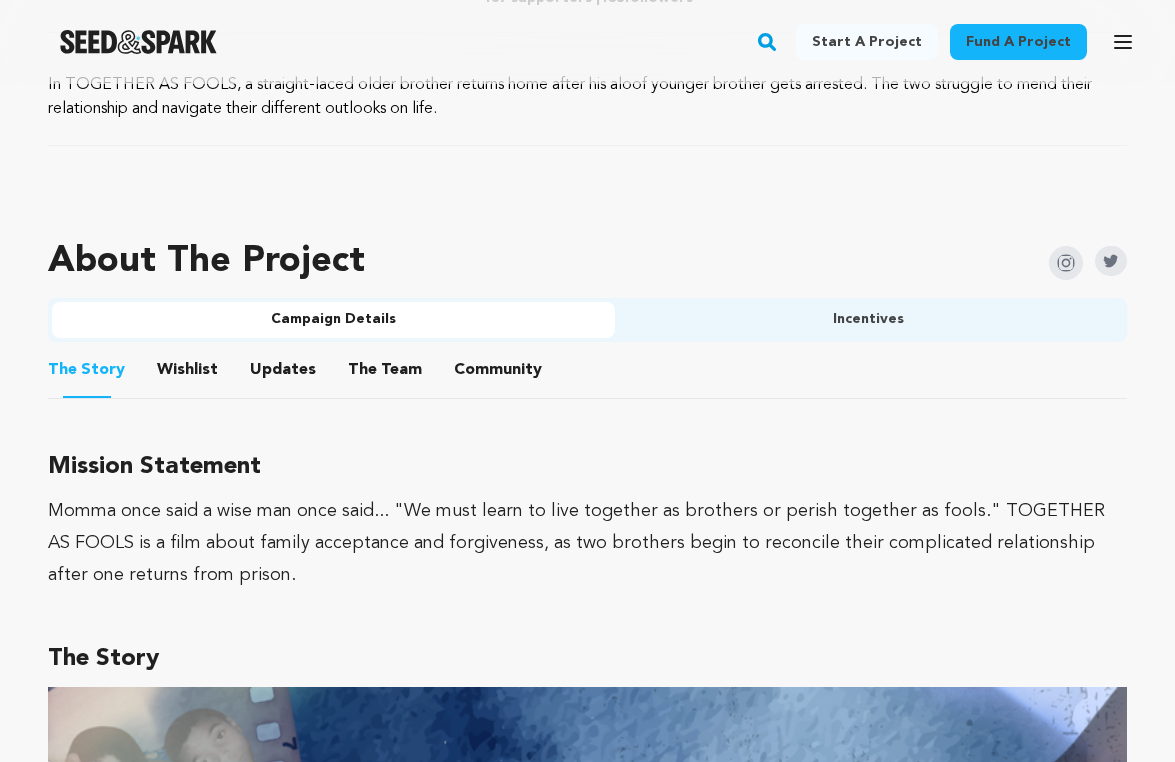 scroll, scrollTop: 1104, scrollLeft: 0, axis: vertical 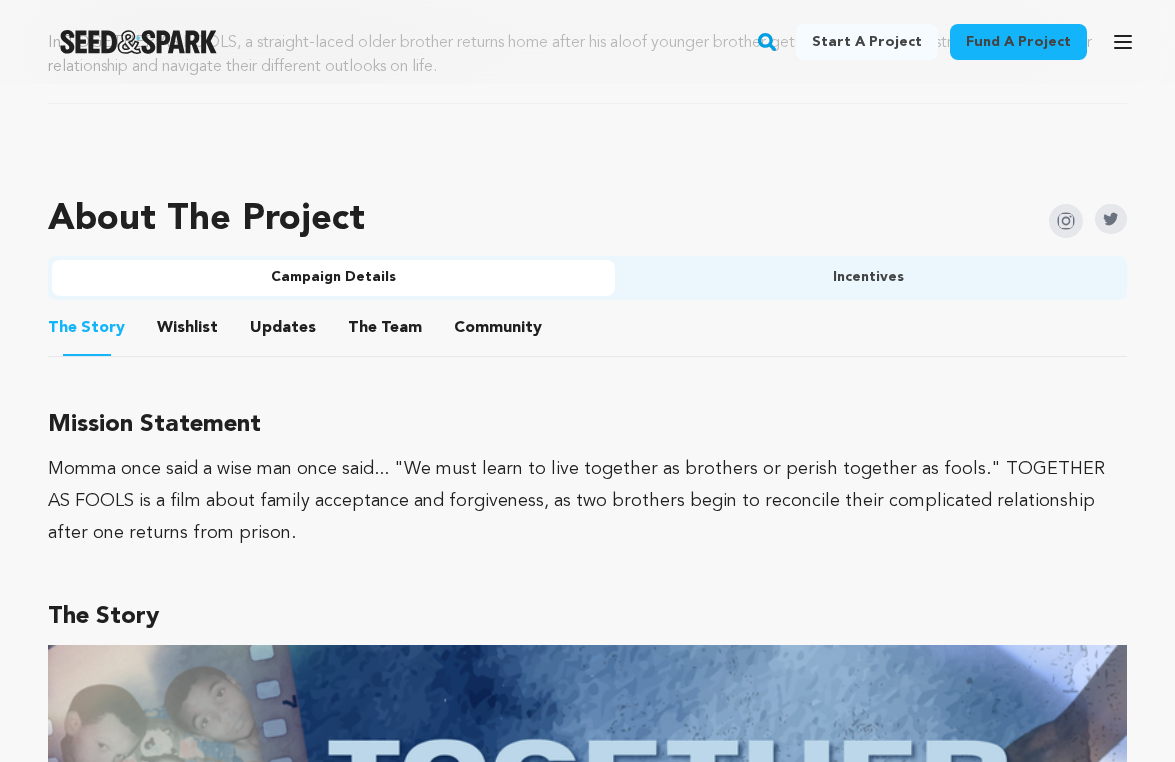 click on "Wishlist" at bounding box center [188, 332] 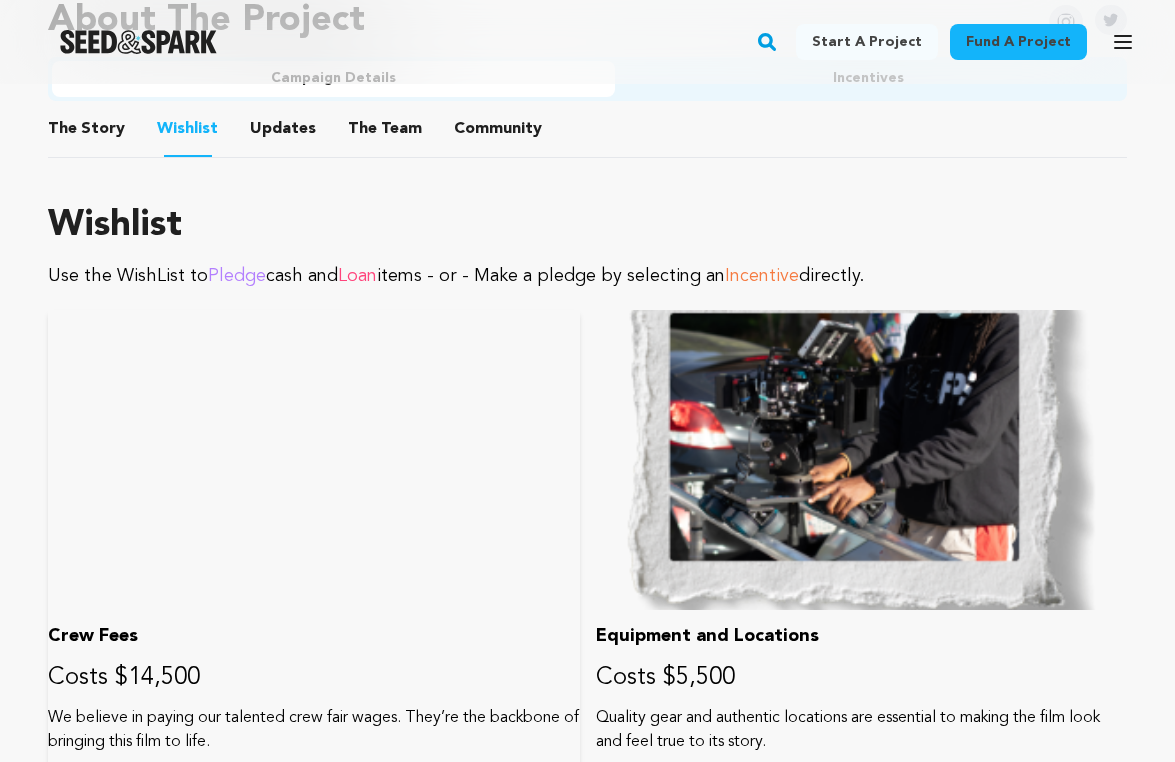 scroll, scrollTop: 1297, scrollLeft: 0, axis: vertical 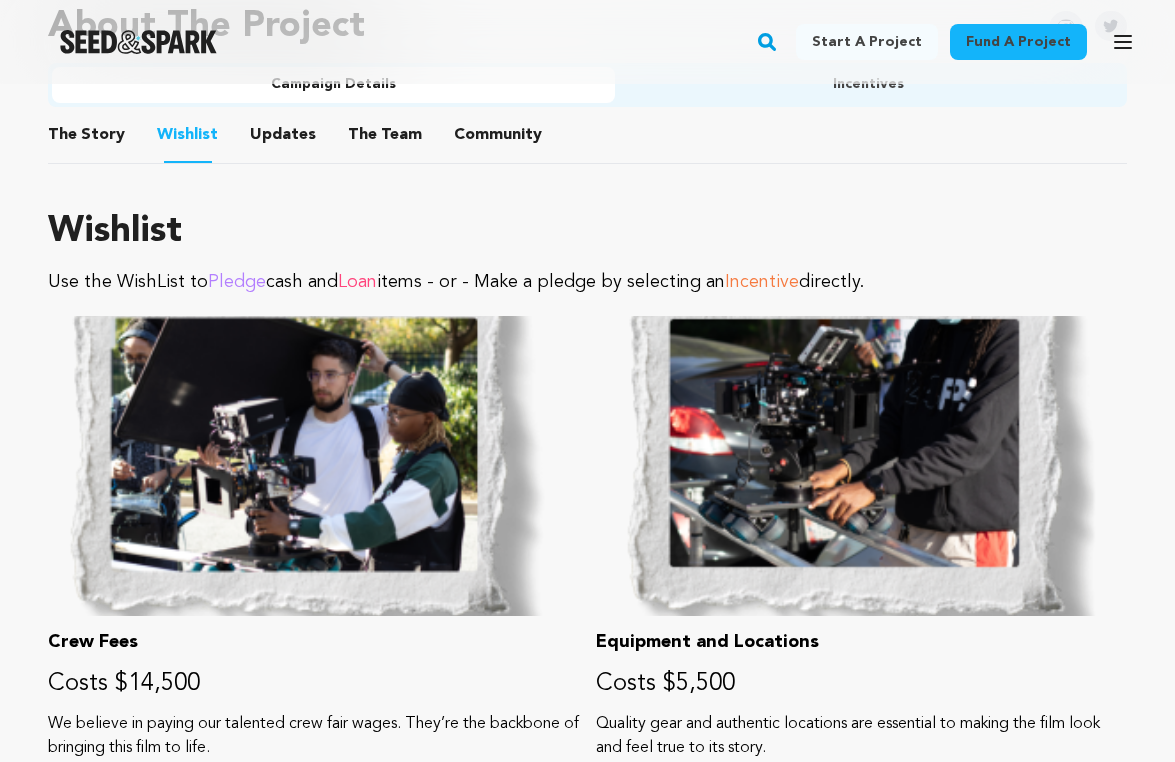 click on "Updates" at bounding box center [283, 139] 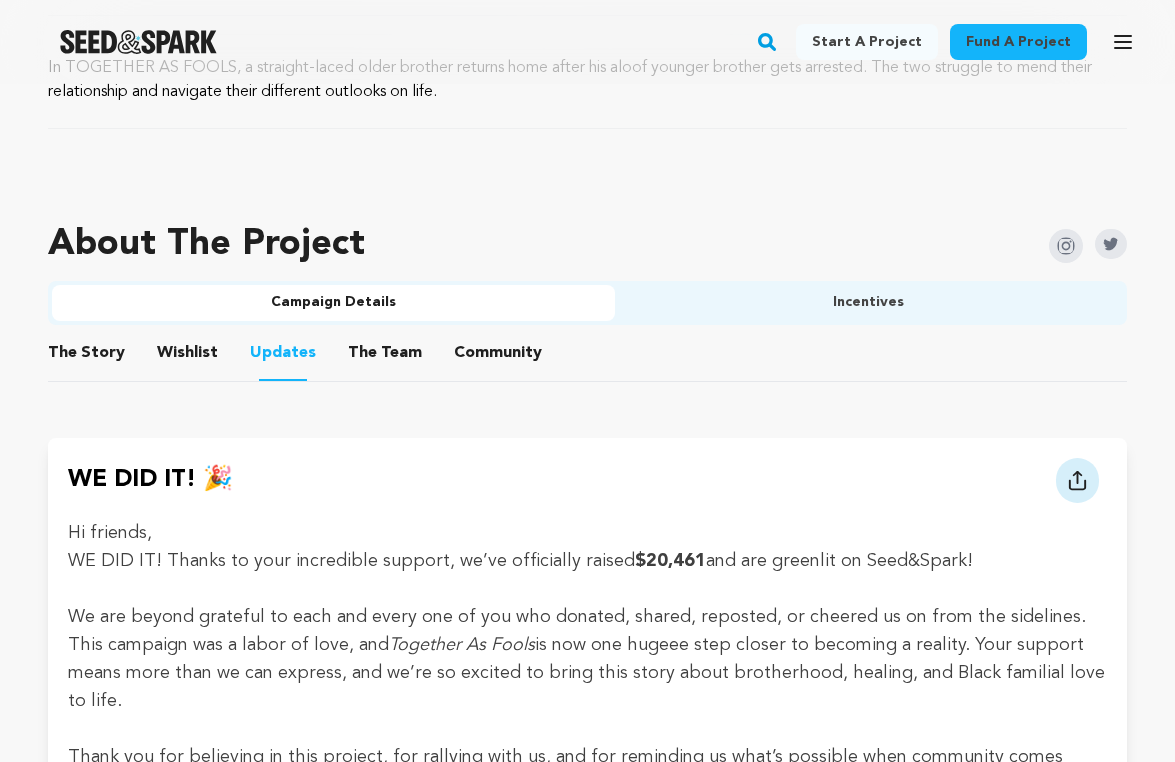 scroll, scrollTop: 1074, scrollLeft: 0, axis: vertical 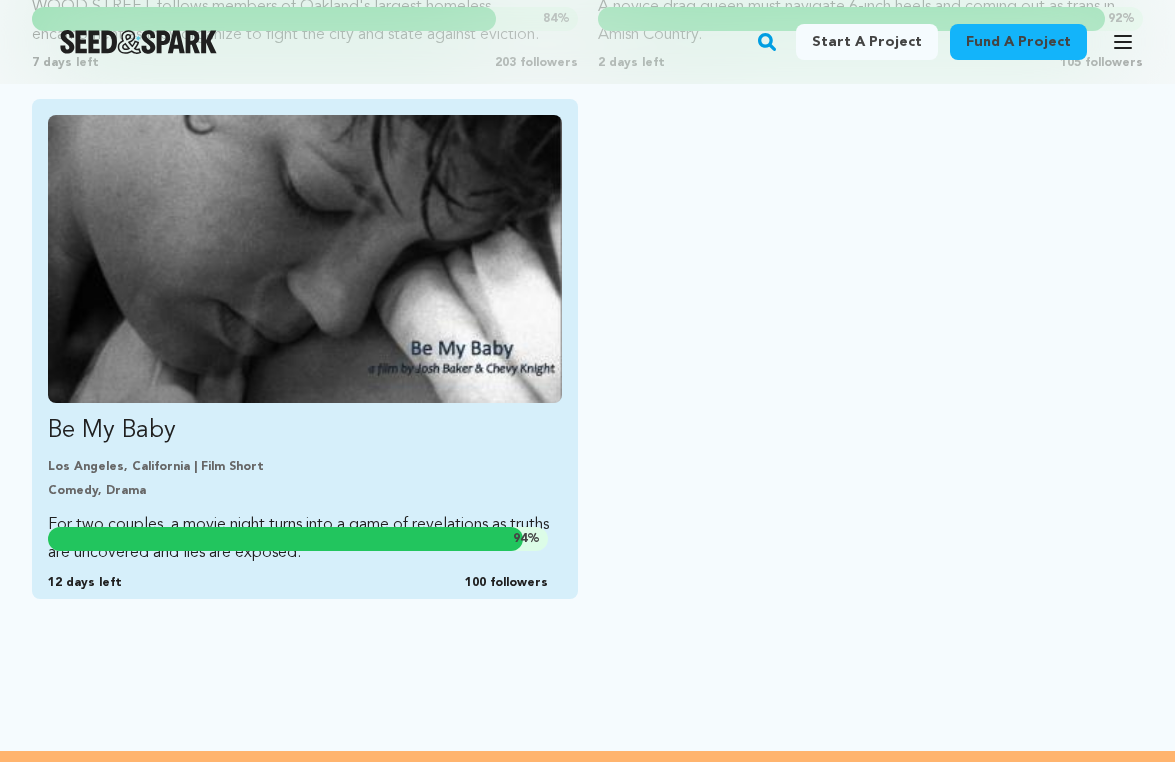 click on "Los Angeles, California | Film Short" at bounding box center (305, 467) 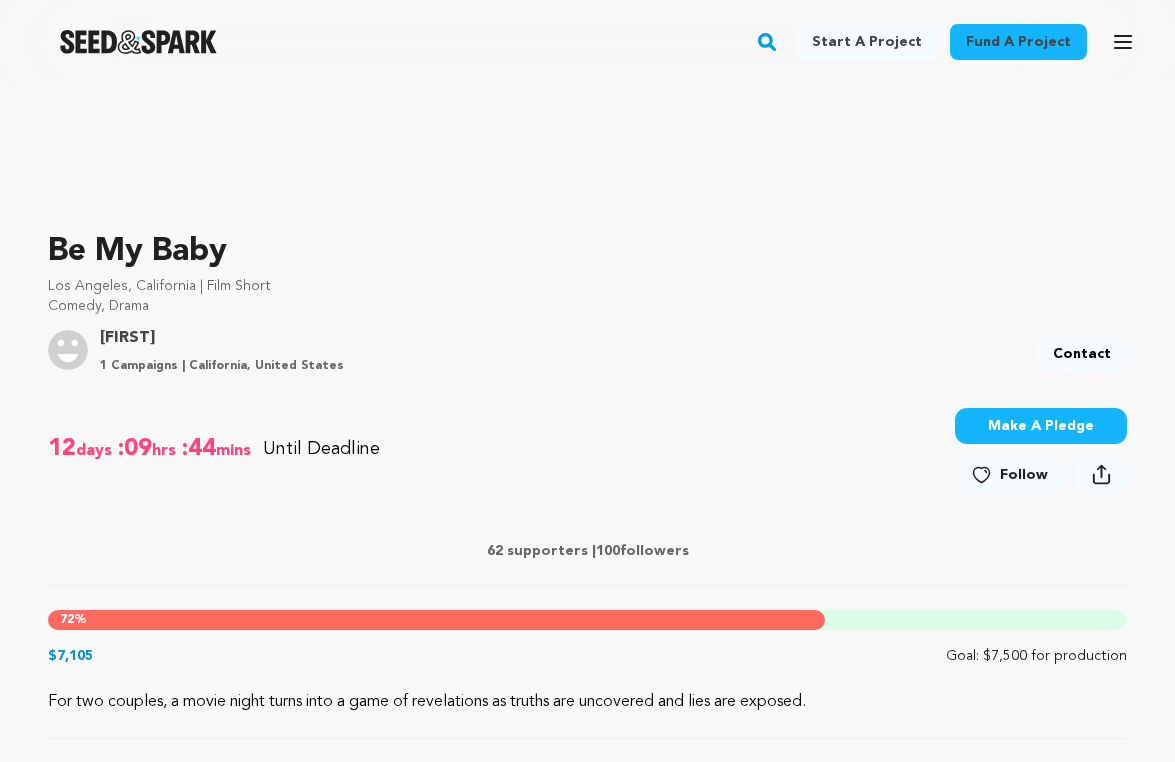 scroll, scrollTop: 476, scrollLeft: 0, axis: vertical 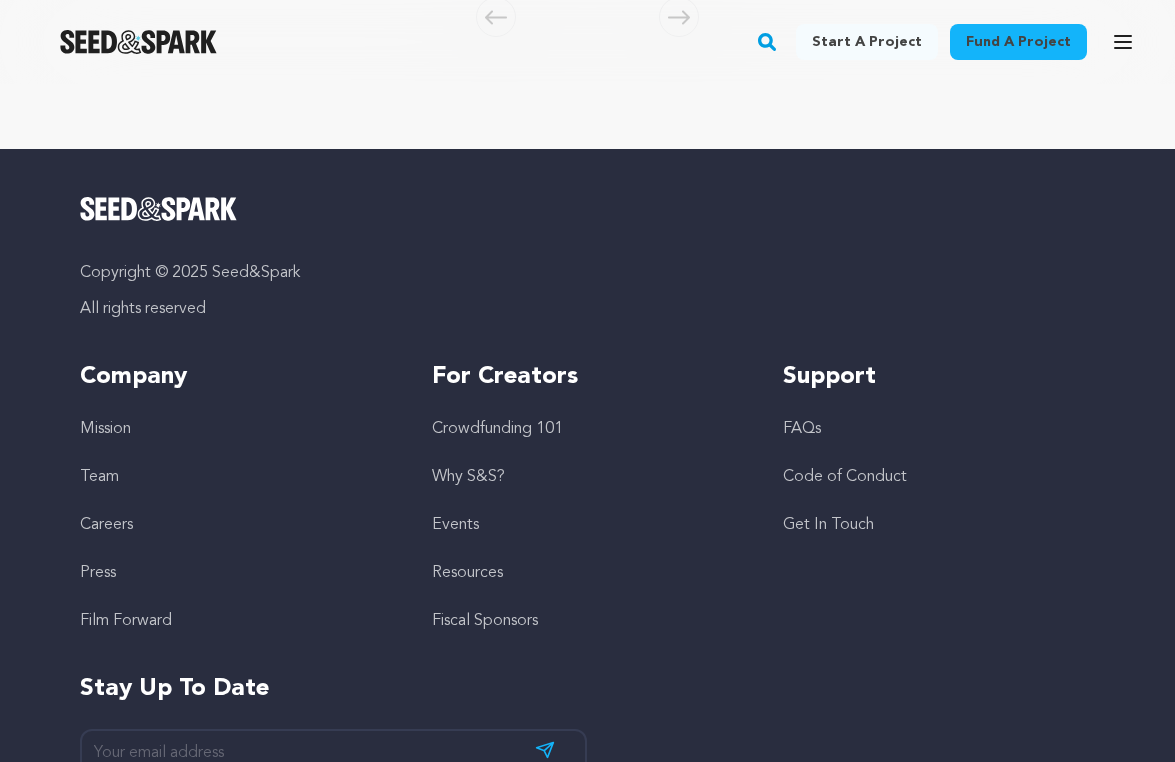 click on "FAQs" at bounding box center (802, 429) 